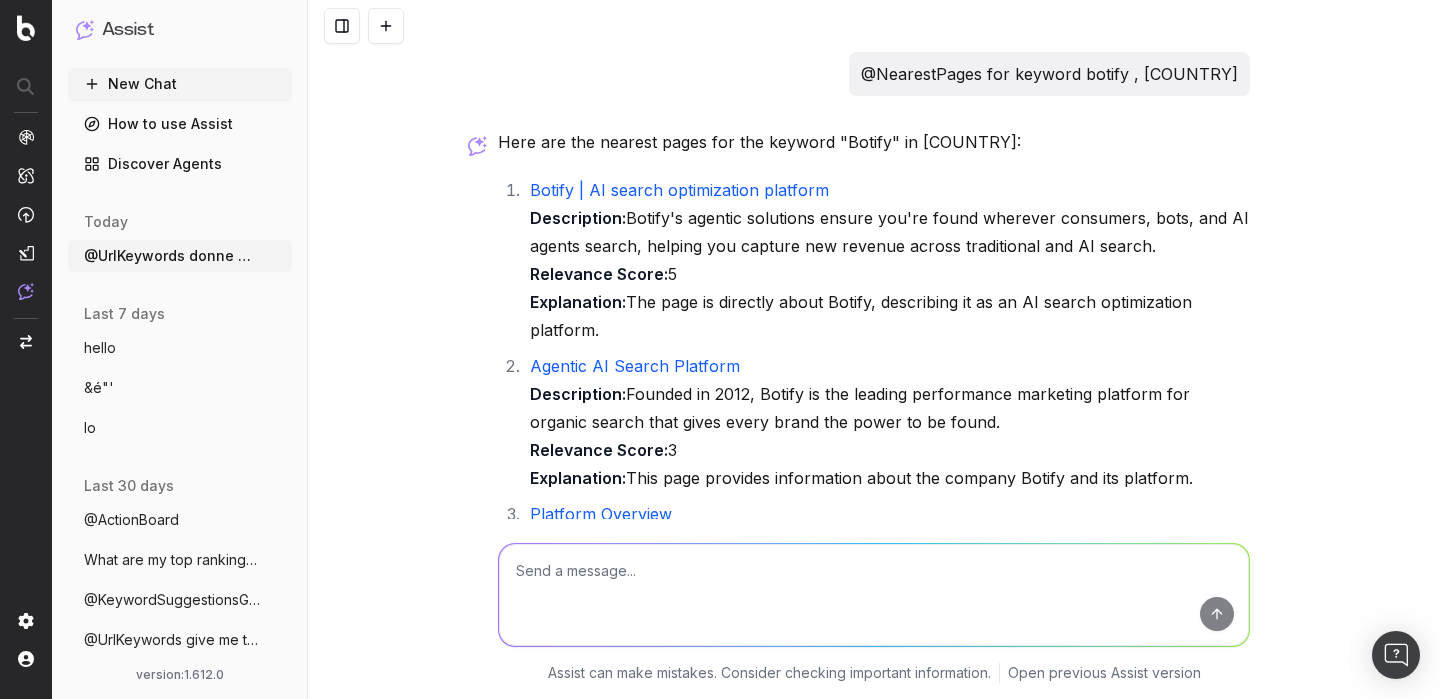scroll, scrollTop: 0, scrollLeft: 0, axis: both 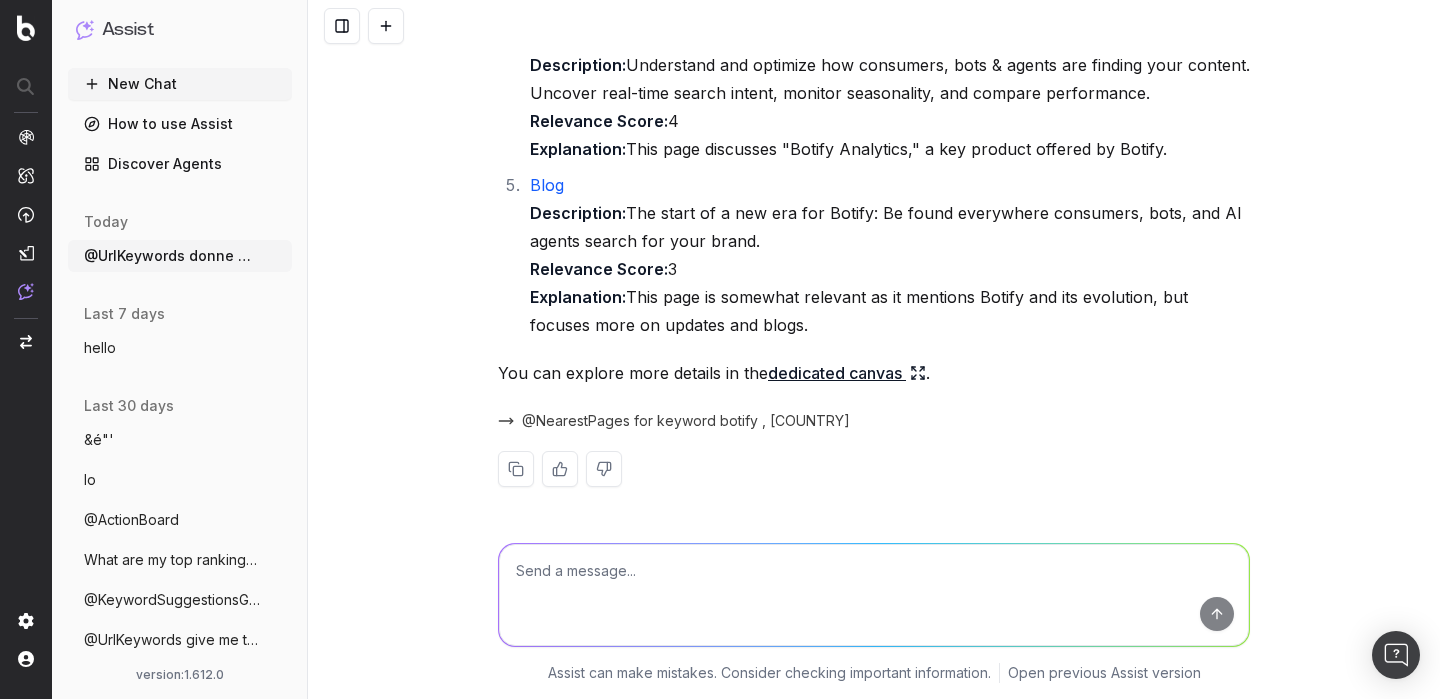 click on "New Chat" at bounding box center (180, 84) 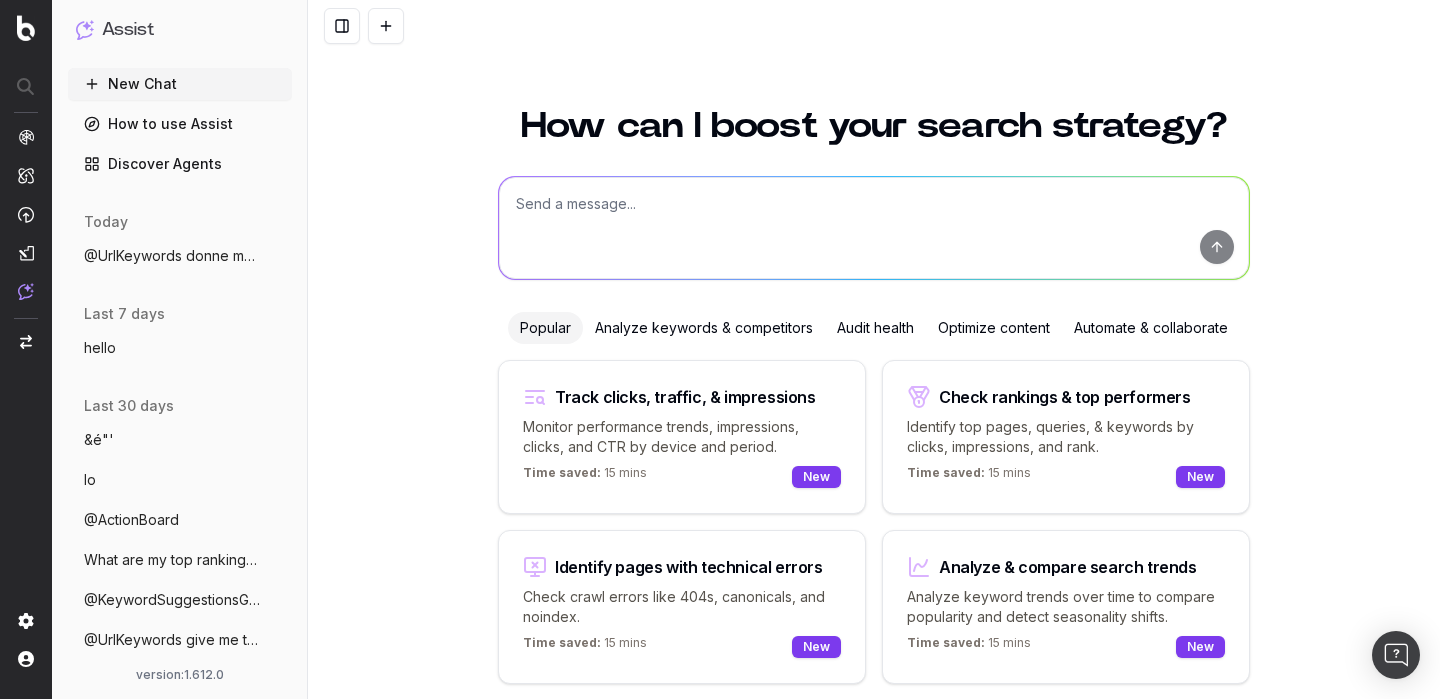 scroll, scrollTop: 77, scrollLeft: 0, axis: vertical 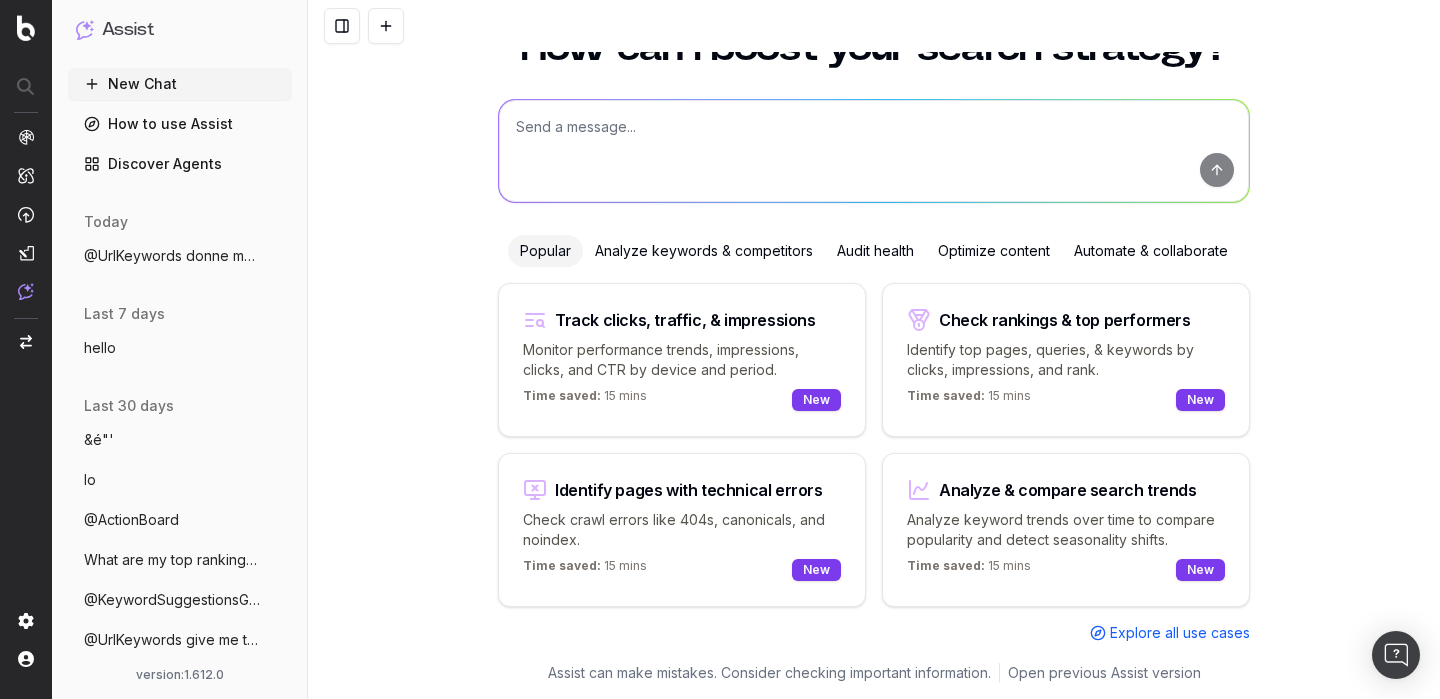 click at bounding box center (874, 151) 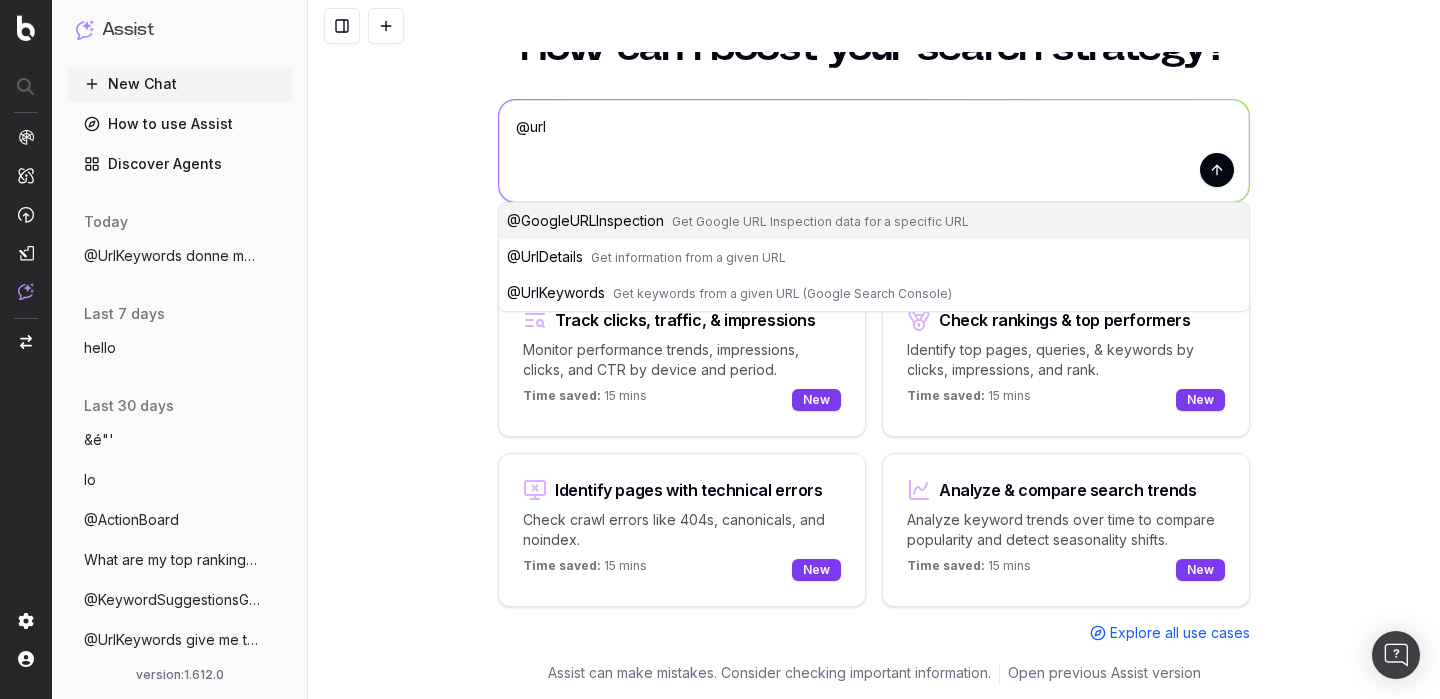 click on "@ UrlKeywords" at bounding box center (556, 292) 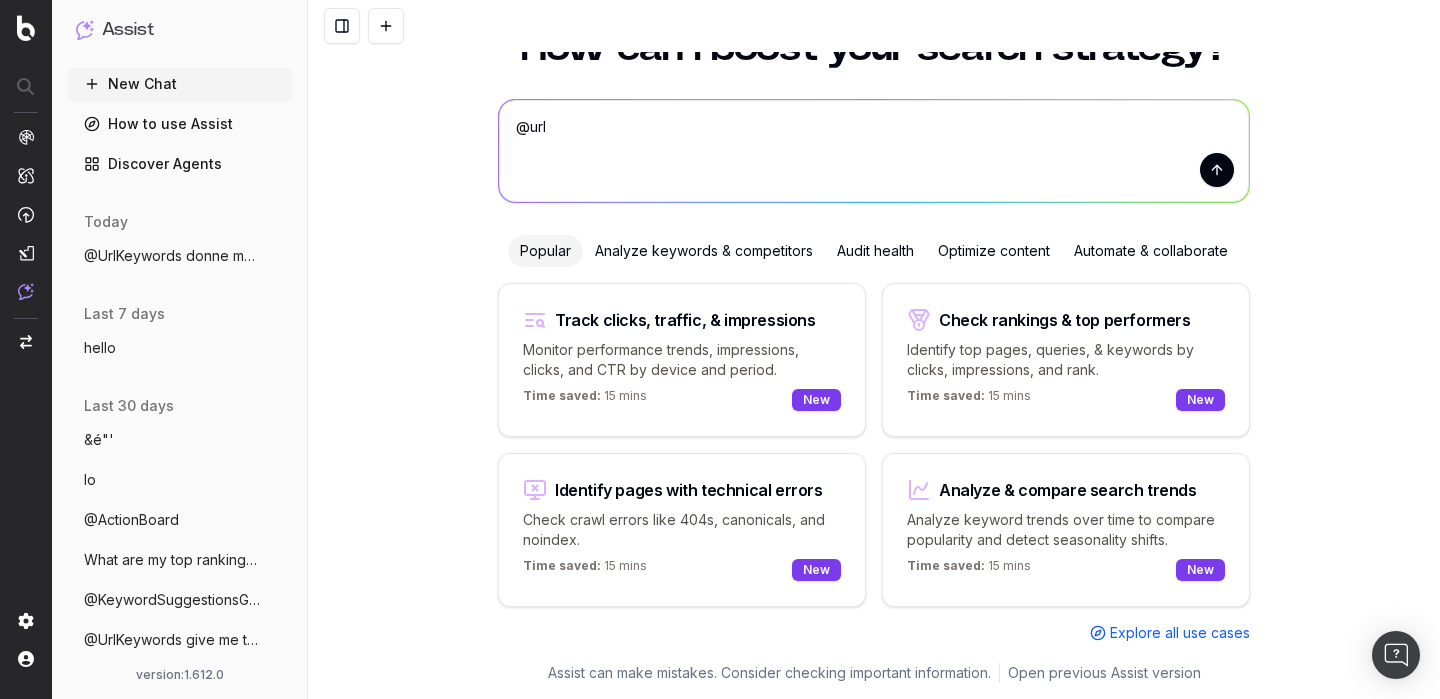 click on "@UrlKeywords" at bounding box center [874, 151] 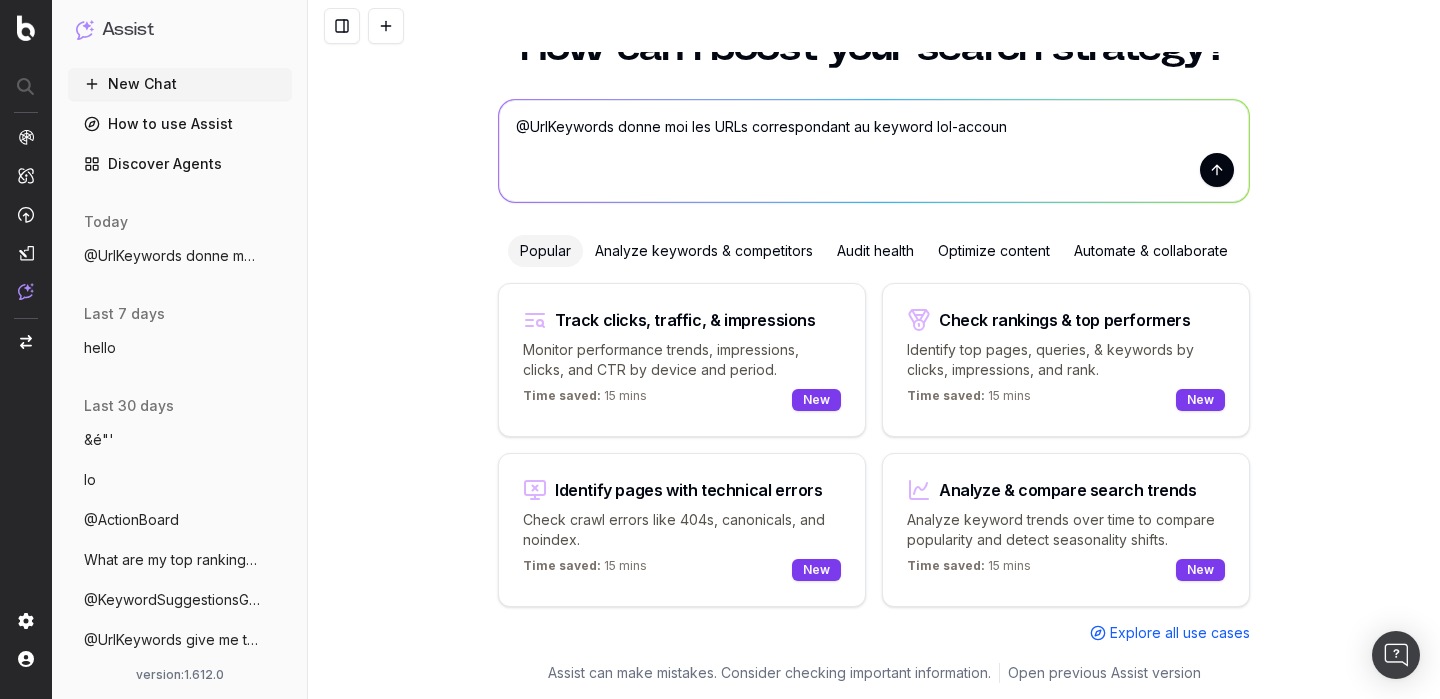 type on "@UrlKeywords donne moi les URLs correspondant au keyword lol-account" 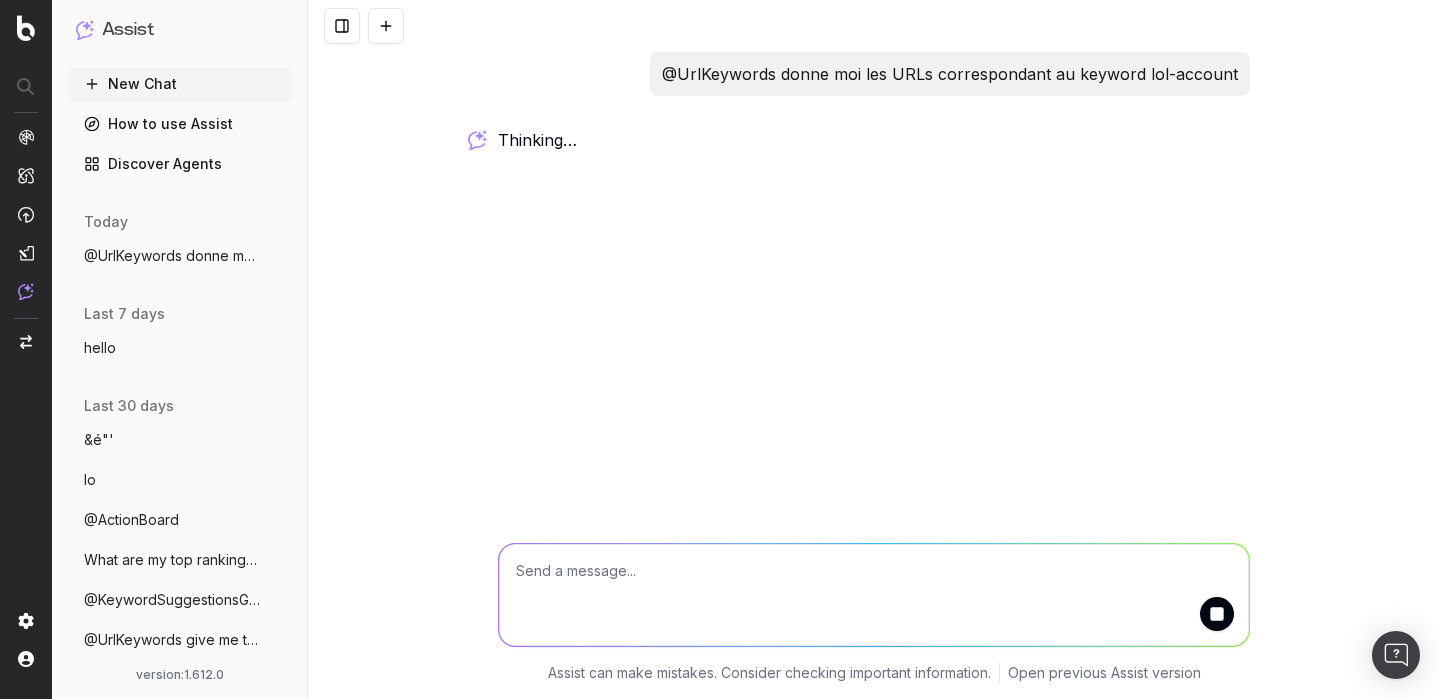 scroll, scrollTop: 0, scrollLeft: 0, axis: both 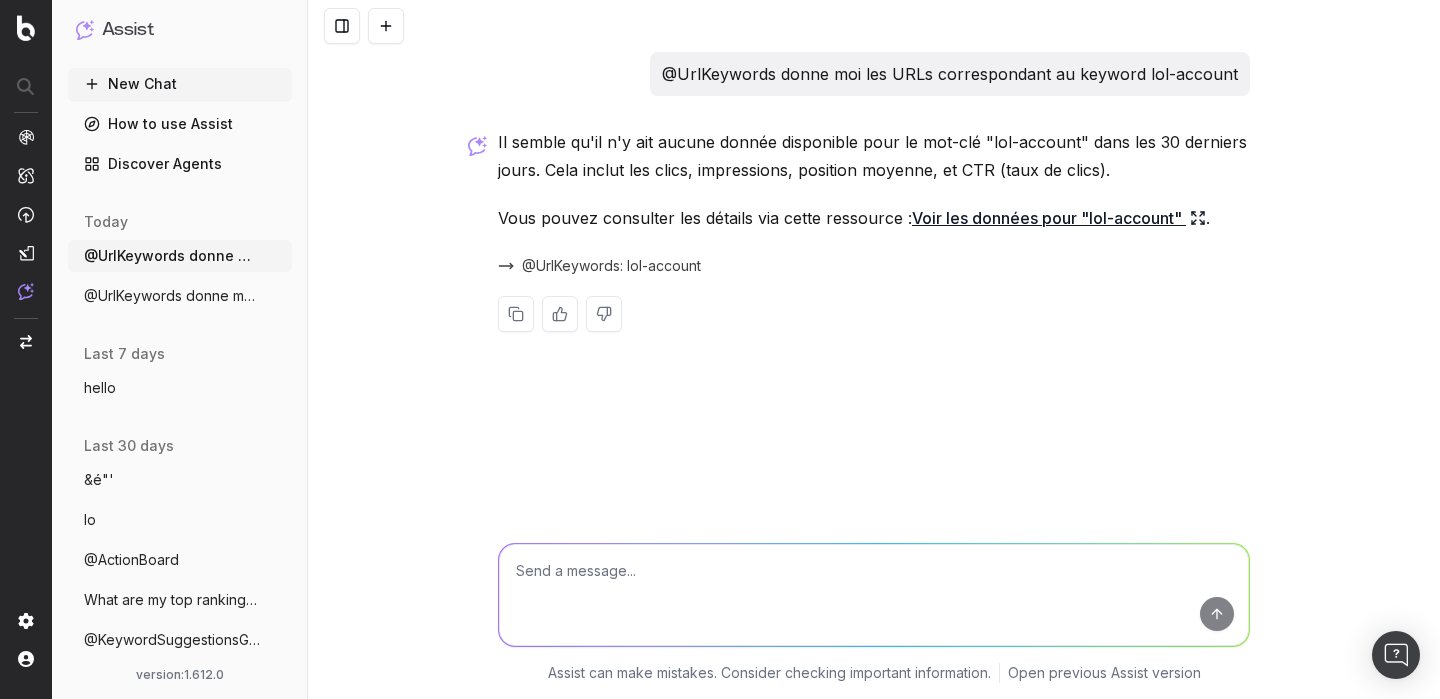 click at bounding box center [874, 595] 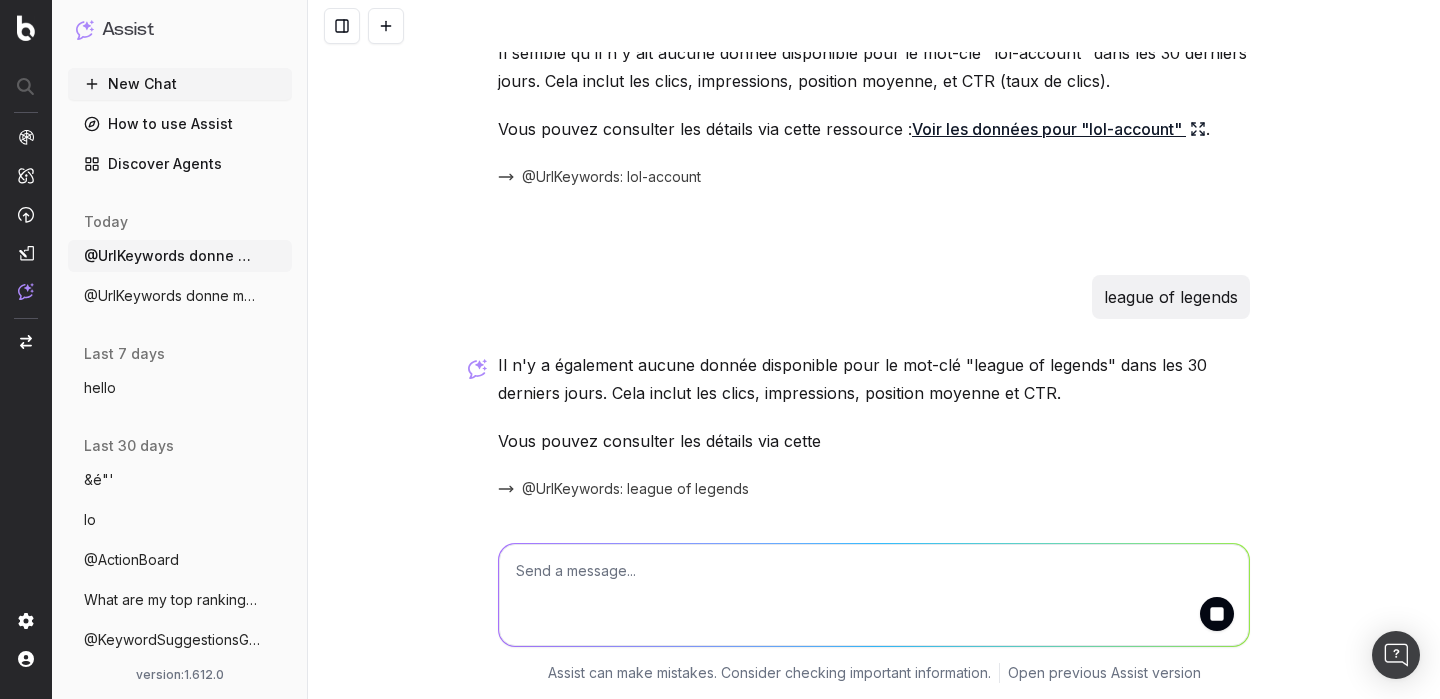 scroll, scrollTop: 185, scrollLeft: 0, axis: vertical 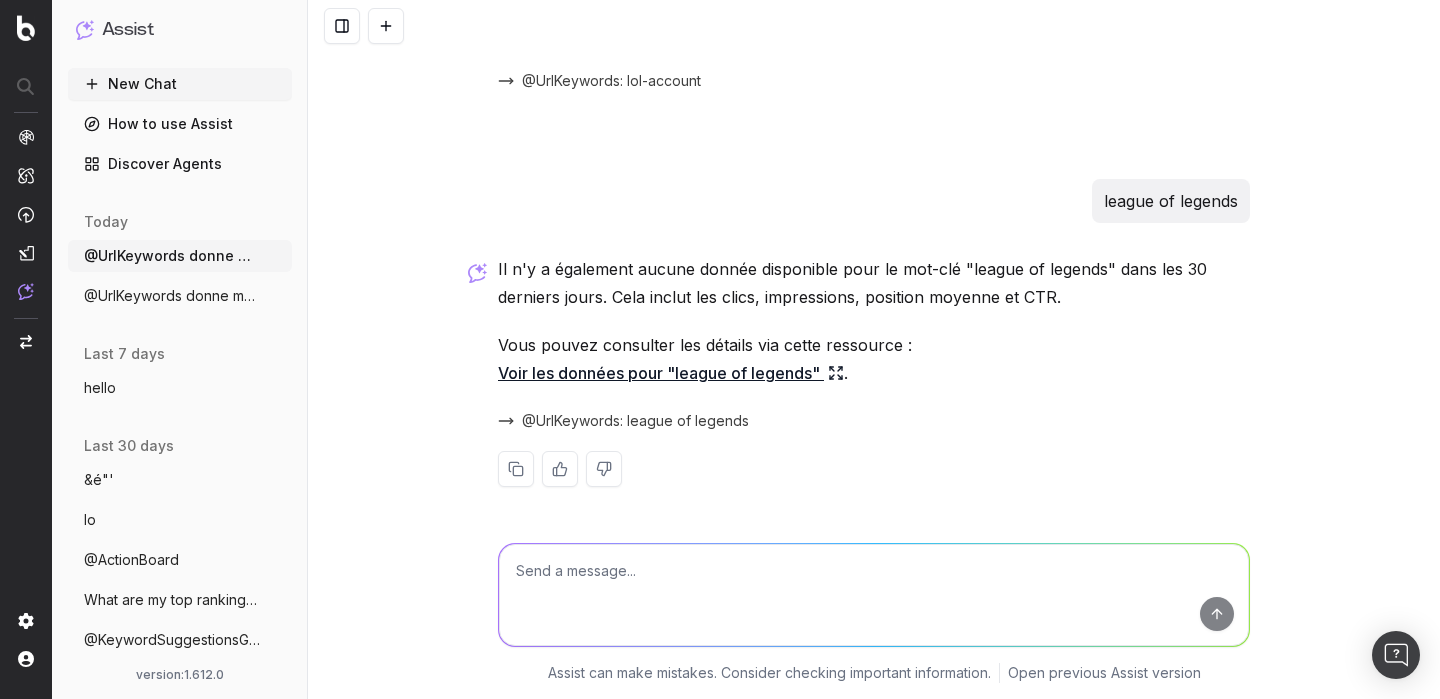 click at bounding box center [874, 595] 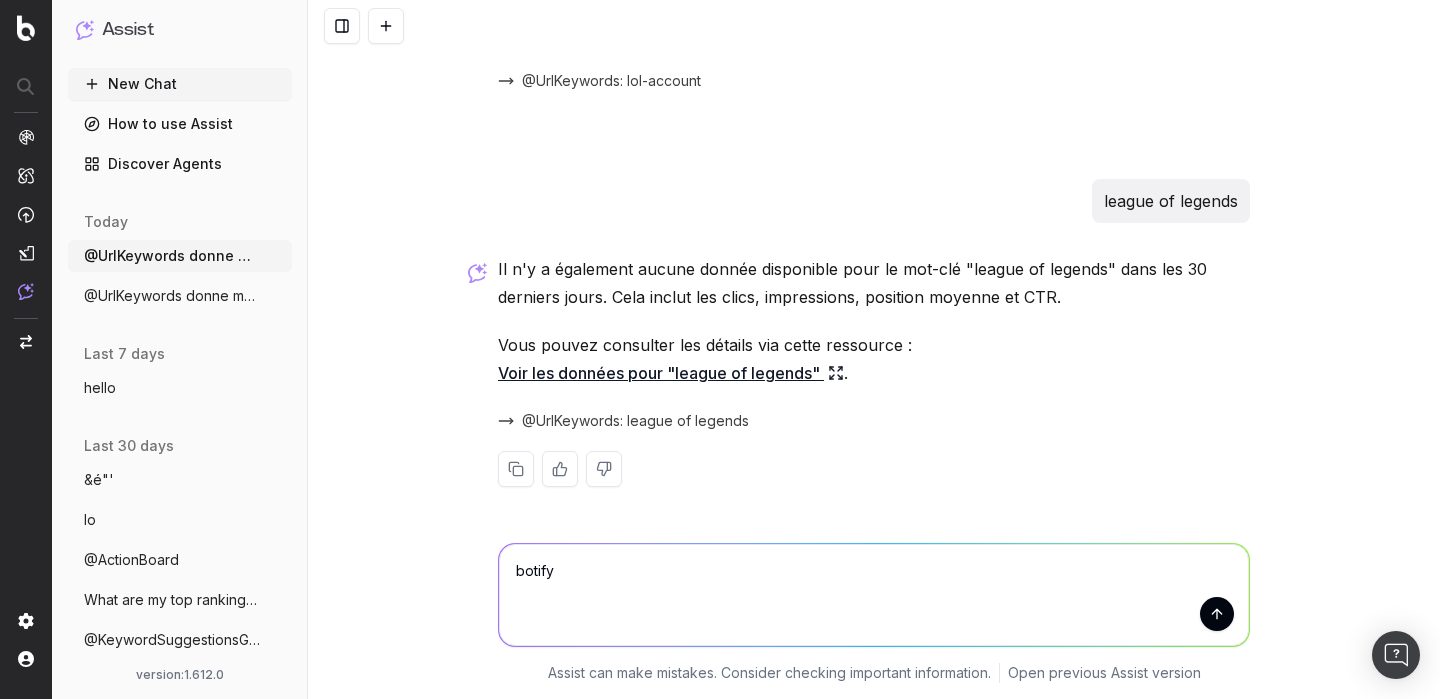type on "botify" 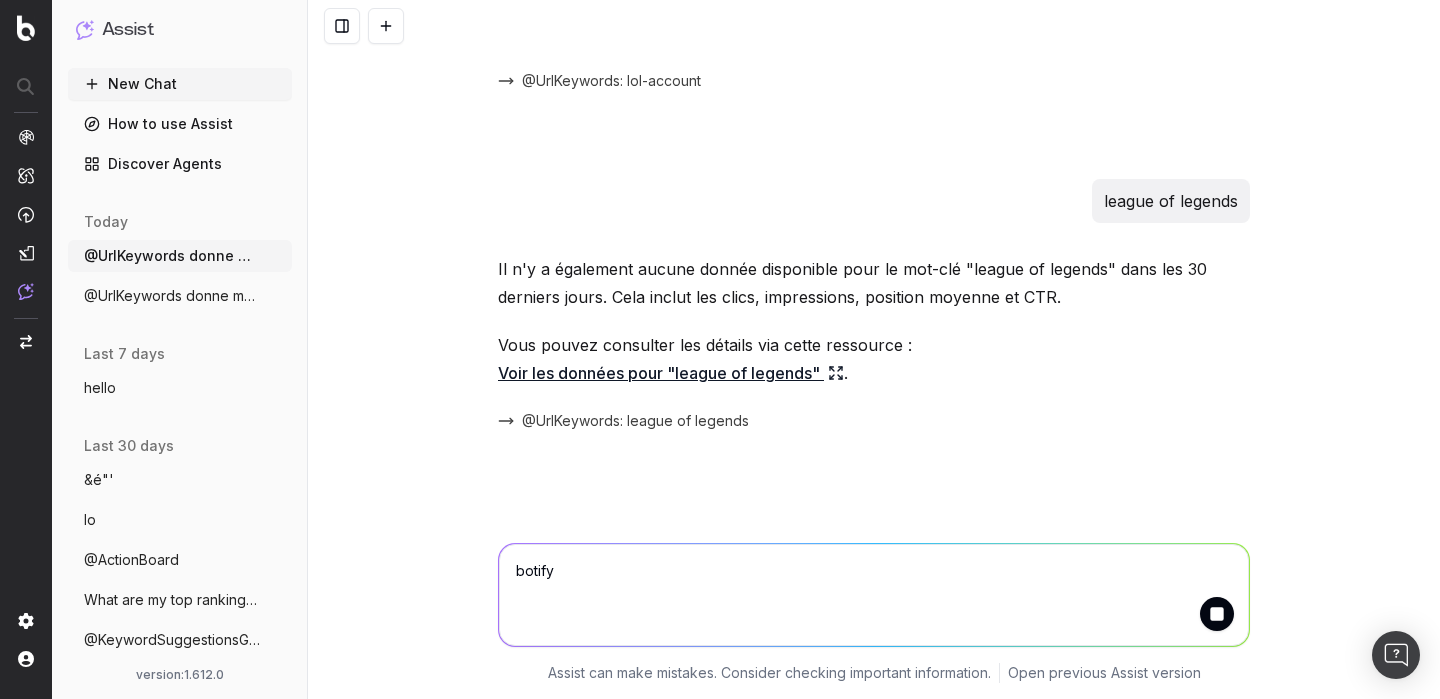 scroll, scrollTop: 309, scrollLeft: 0, axis: vertical 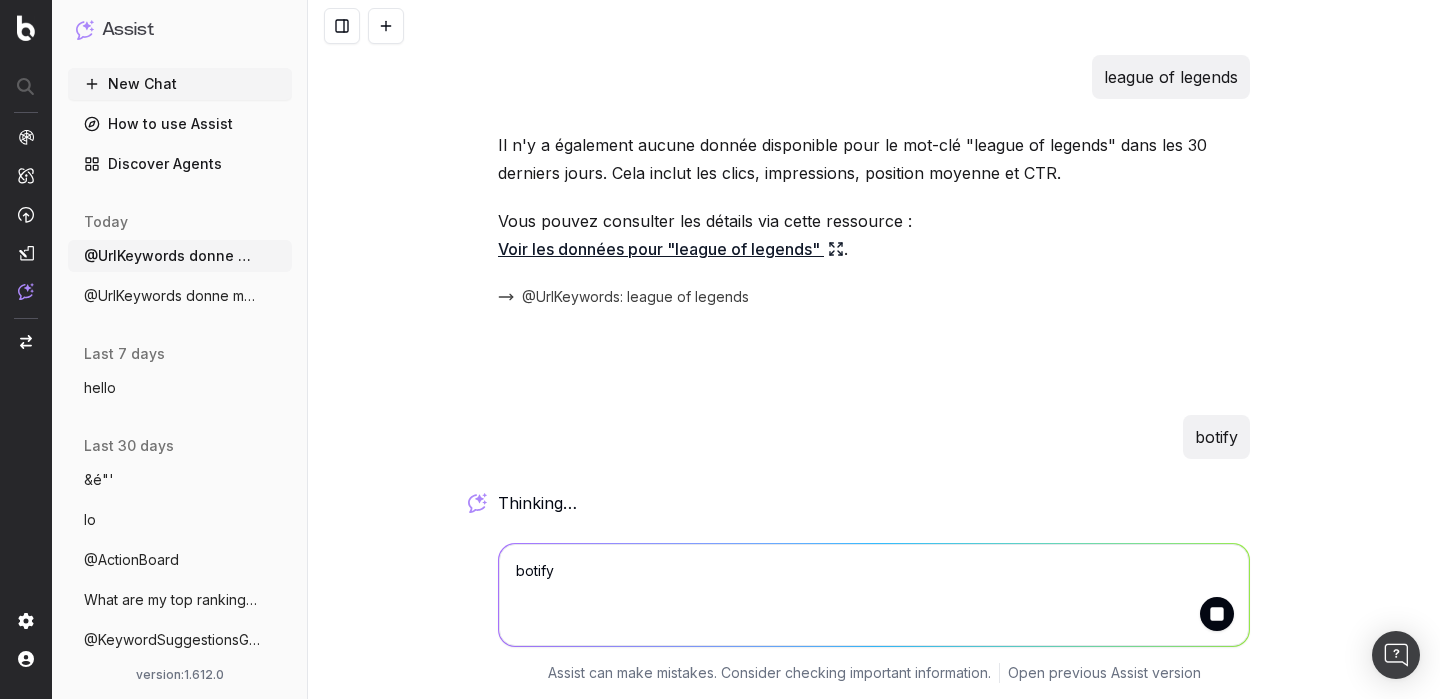 type 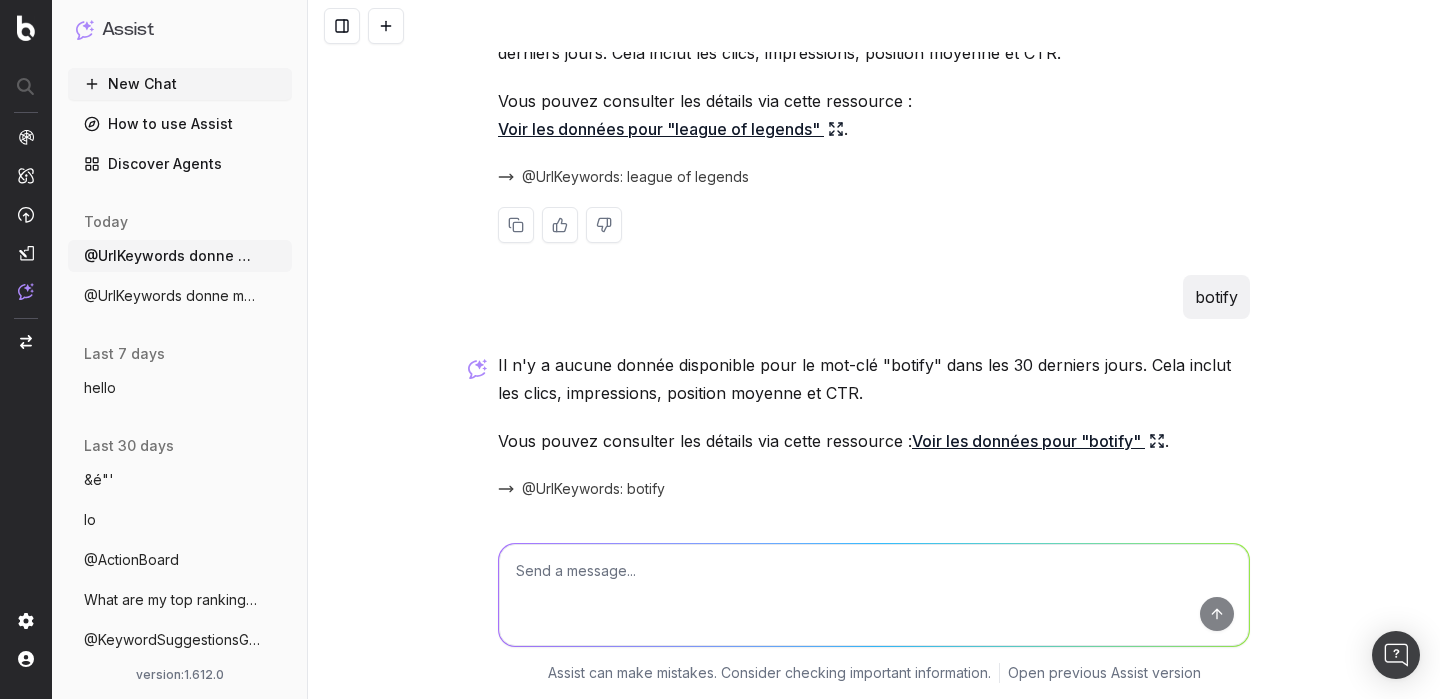 scroll, scrollTop: 497, scrollLeft: 0, axis: vertical 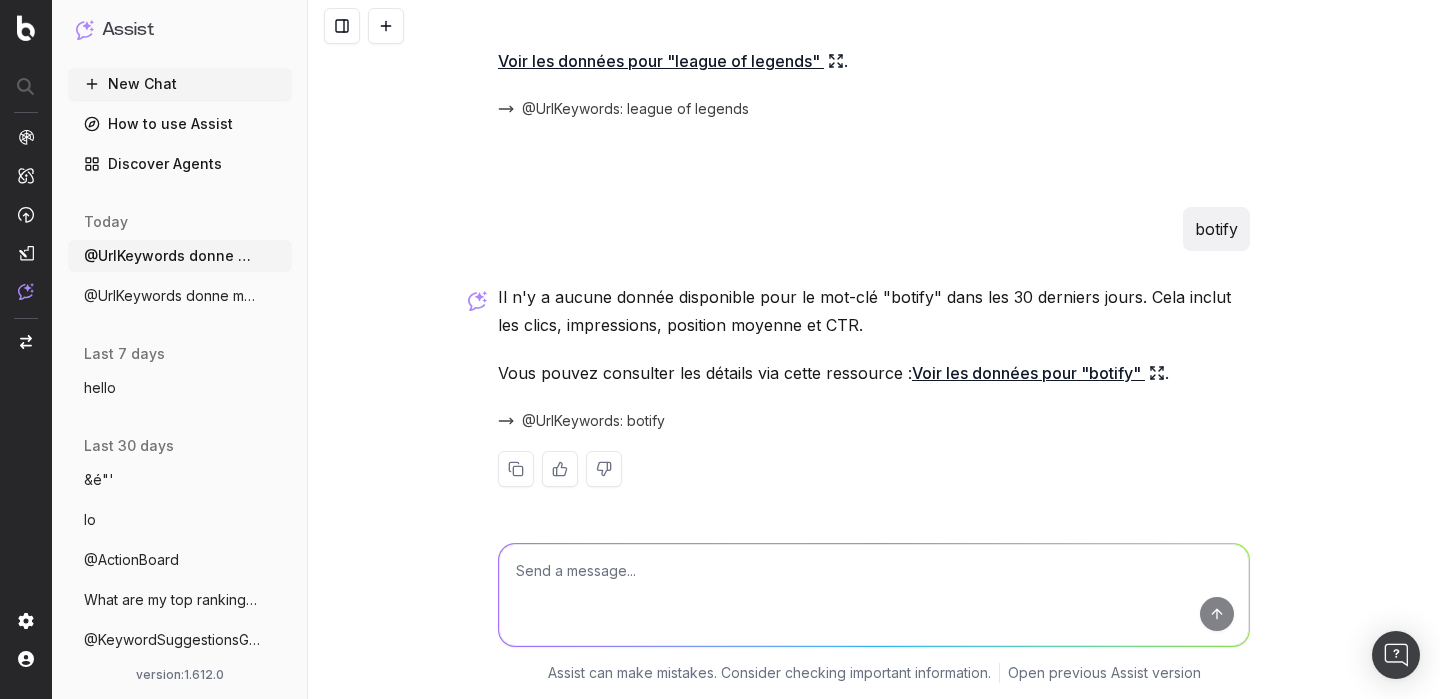 click on "Il n'y a aucune donnée disponible pour le mot-clé "botify" dans les 30 derniers jours. Cela inclut les clics, impressions, position moyenne et CTR." at bounding box center [874, 311] 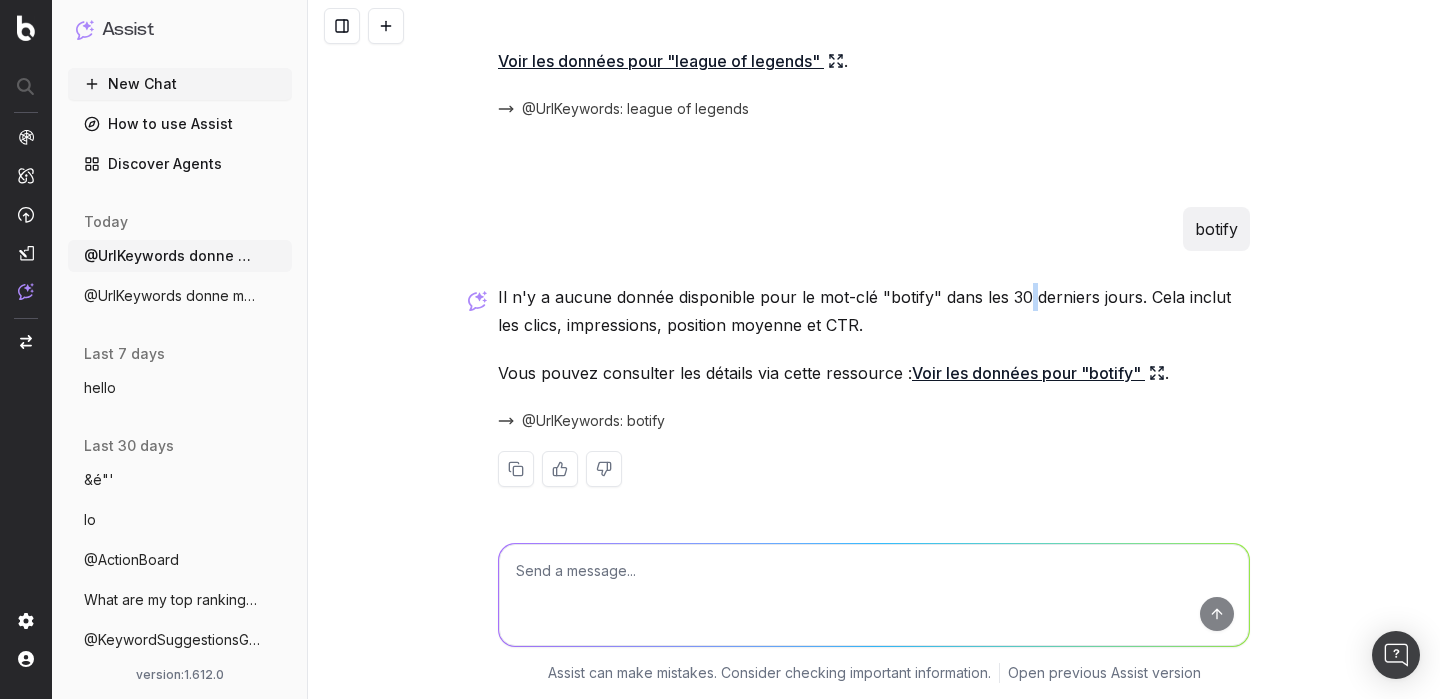 click on "Il n'y a aucune donnée disponible pour le mot-clé "botify" dans les 30 derniers jours. Cela inclut les clics, impressions, position moyenne et CTR." at bounding box center (874, 311) 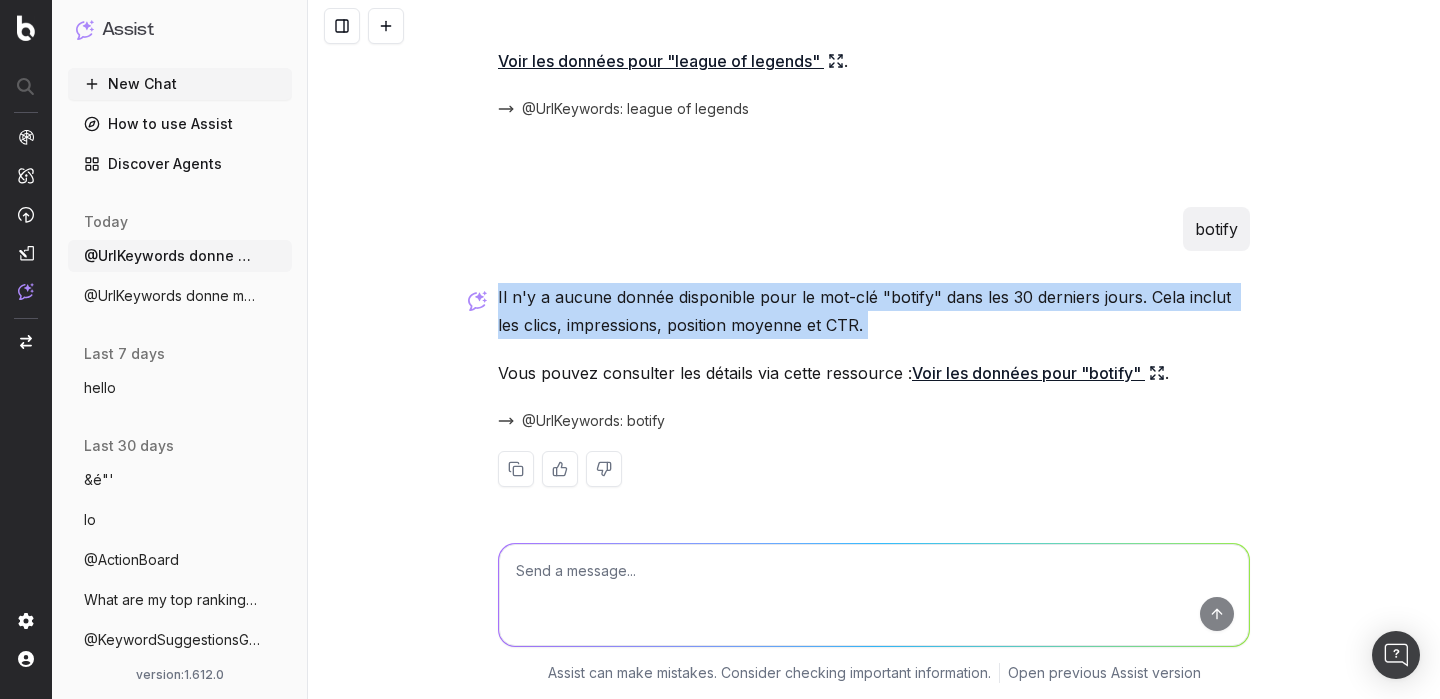 click on "Il n'y a aucune donnée disponible pour le mot-clé "botify" dans les 30 derniers jours. Cela inclut les clics, impressions, position moyenne et CTR." at bounding box center [874, 311] 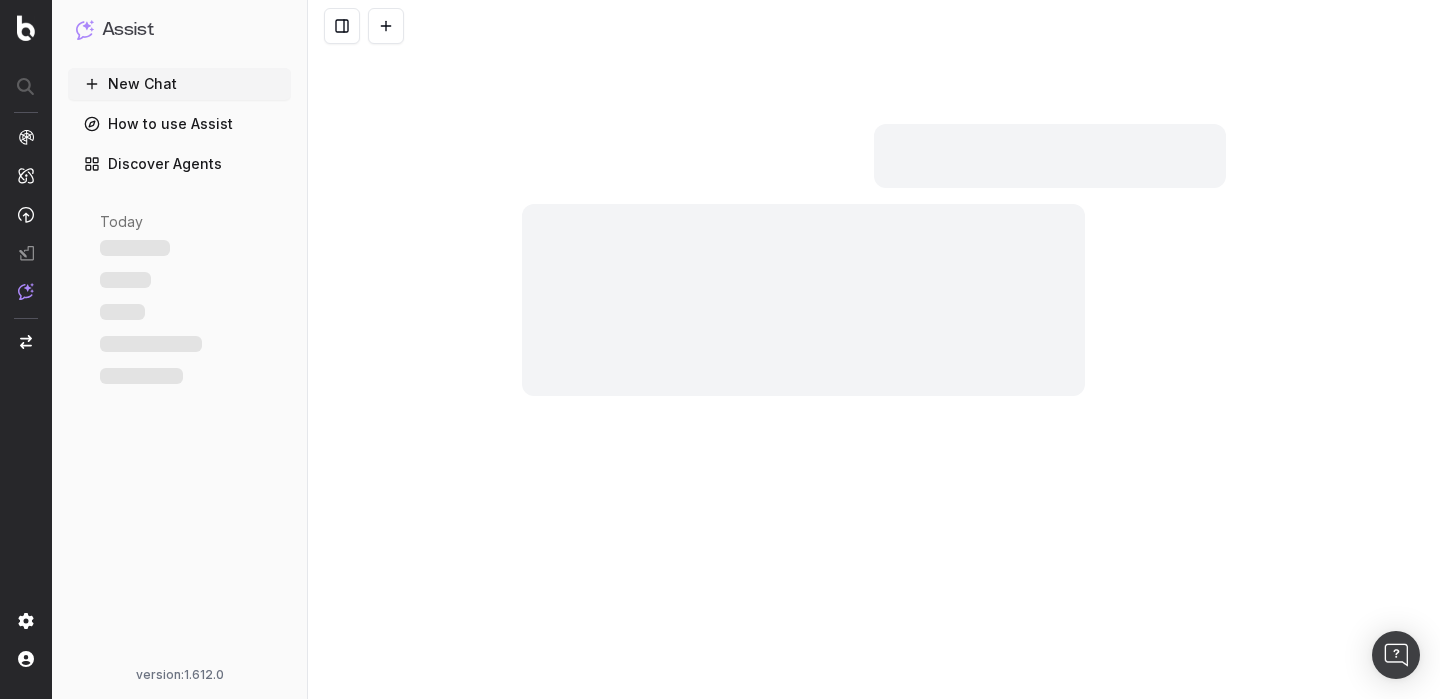 scroll, scrollTop: 0, scrollLeft: 0, axis: both 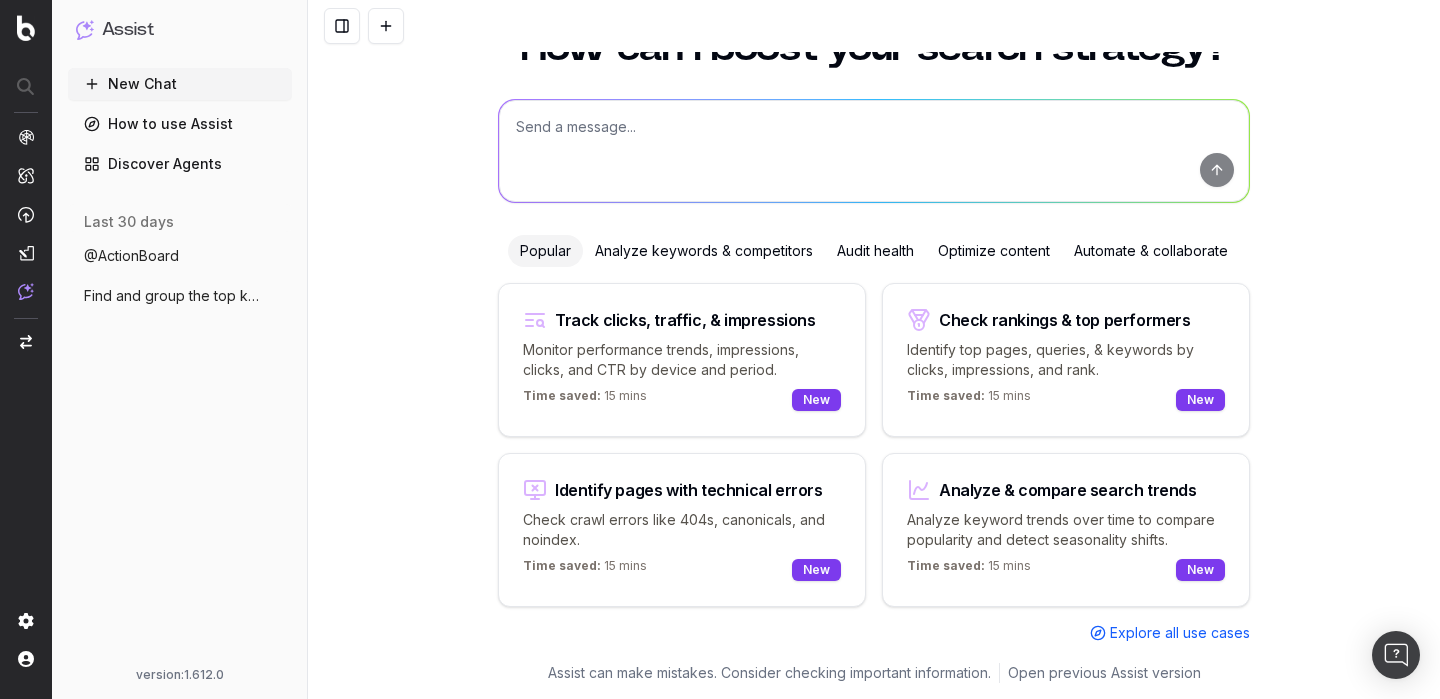 click at bounding box center (874, 151) 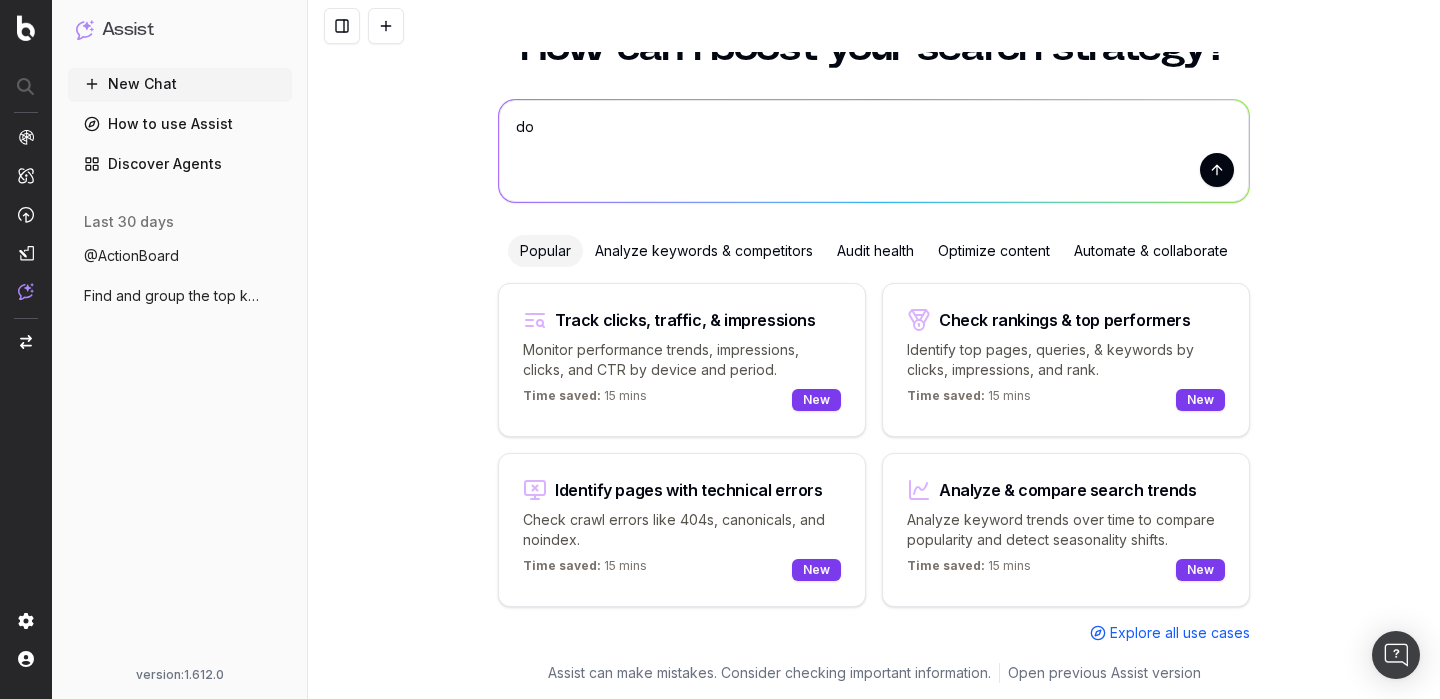 type on "d" 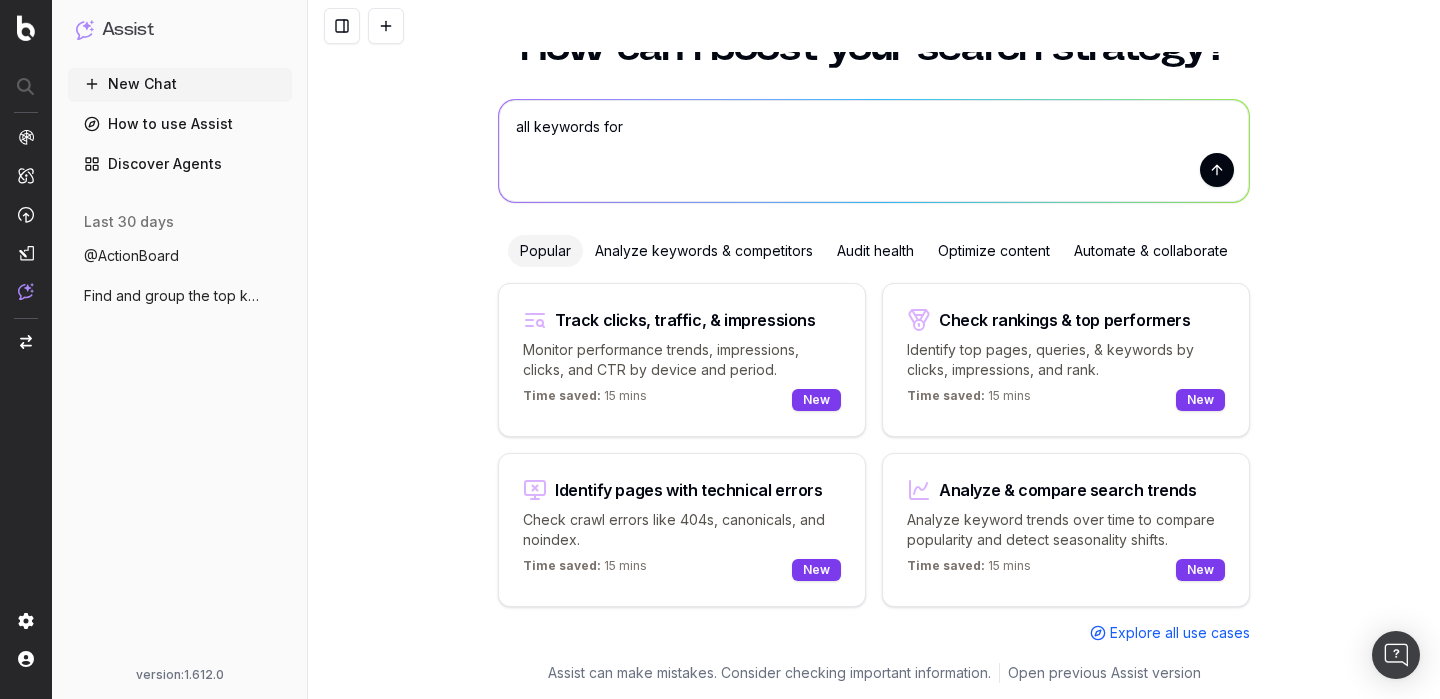 click on "all keywords for" at bounding box center [874, 151] 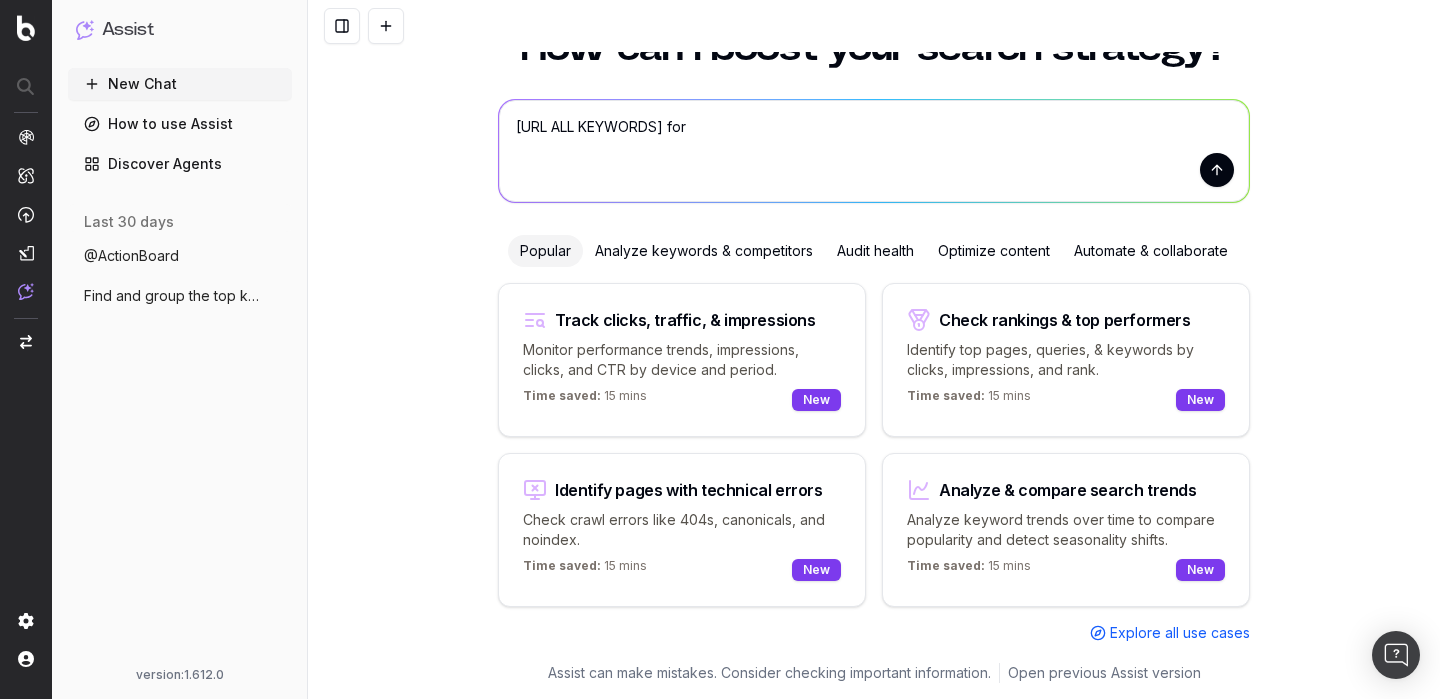 drag, startPoint x: 694, startPoint y: 126, endPoint x: 552, endPoint y: 120, distance: 142.12671 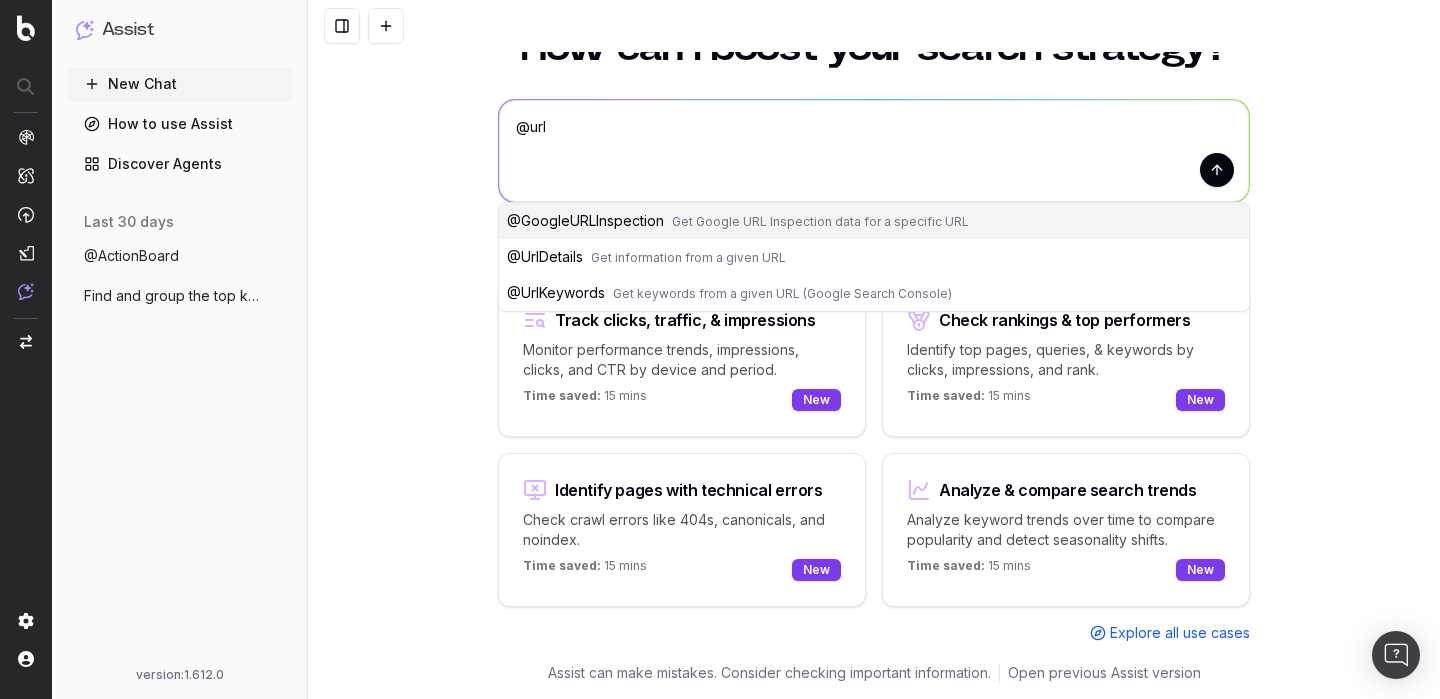 click on "@ UrlKeywords" at bounding box center [556, 292] 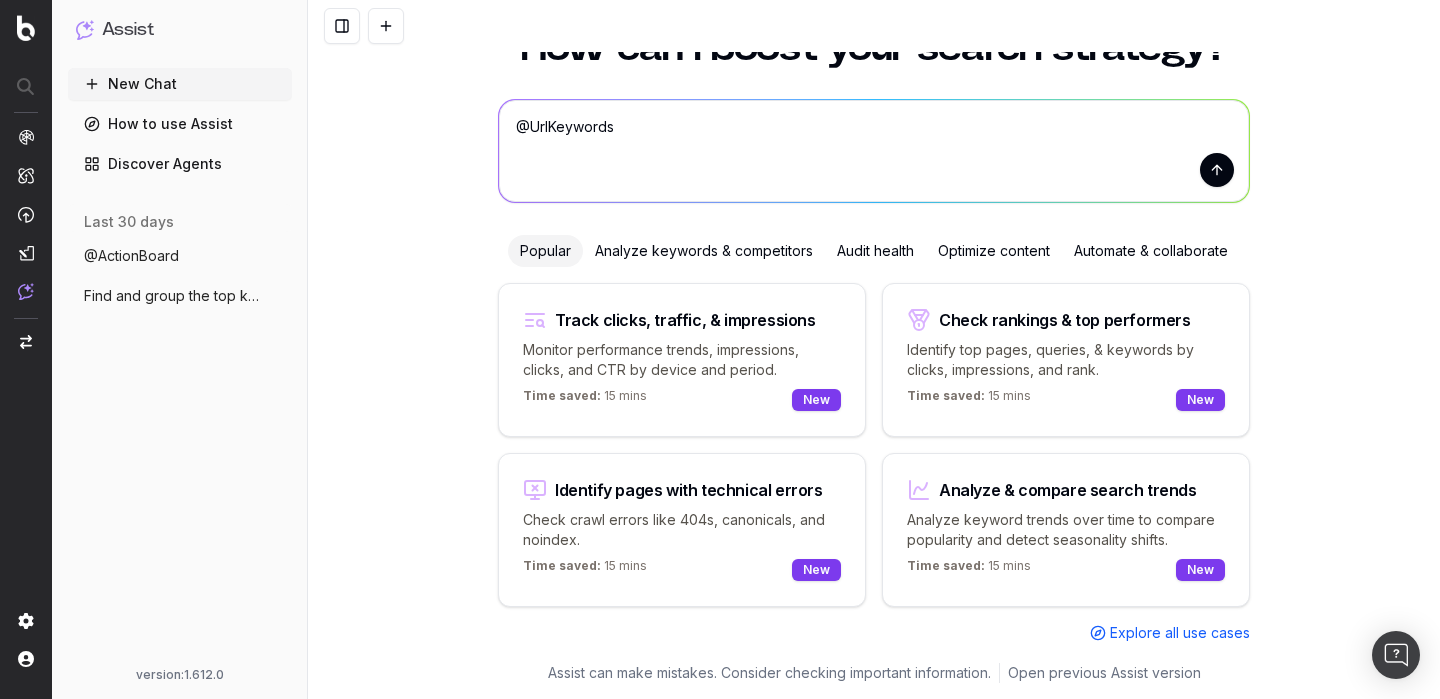 click on "@UrlKeywords" at bounding box center [874, 151] 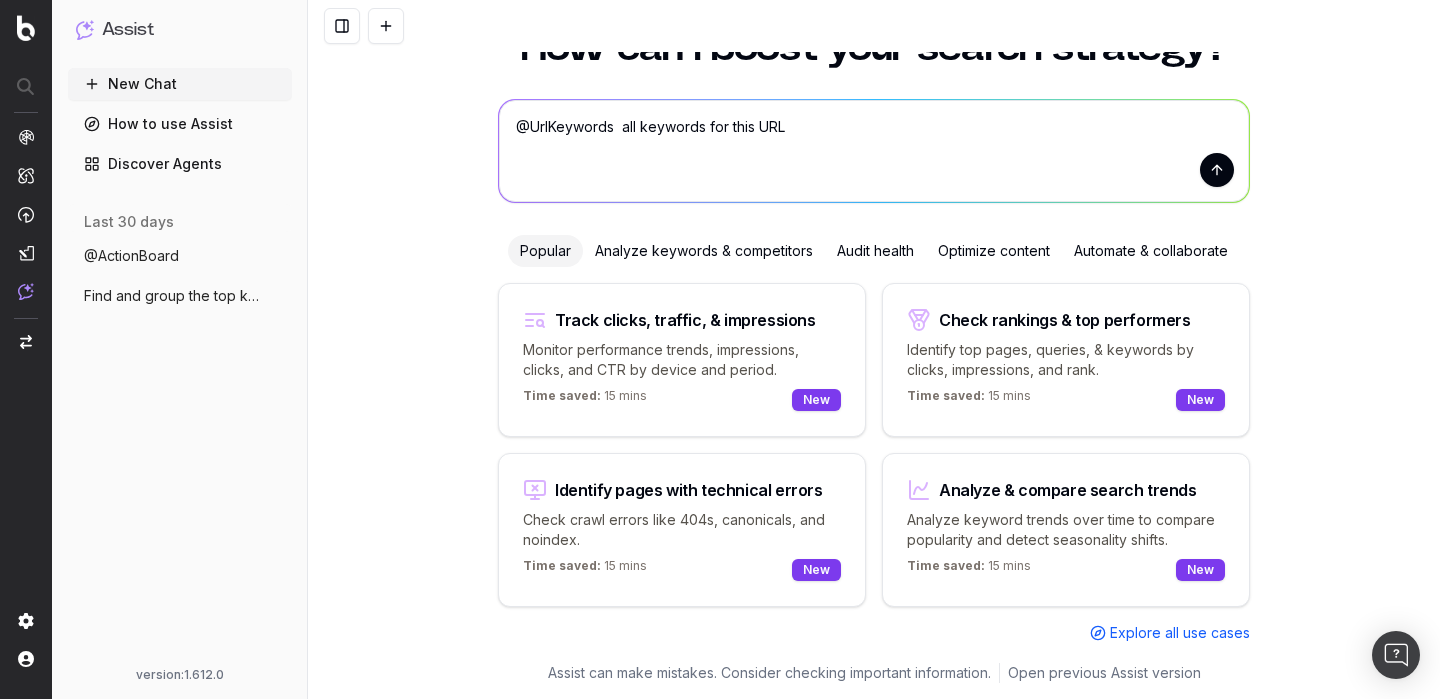 paste on "https://www.unrankedsmurfs.com/blog" 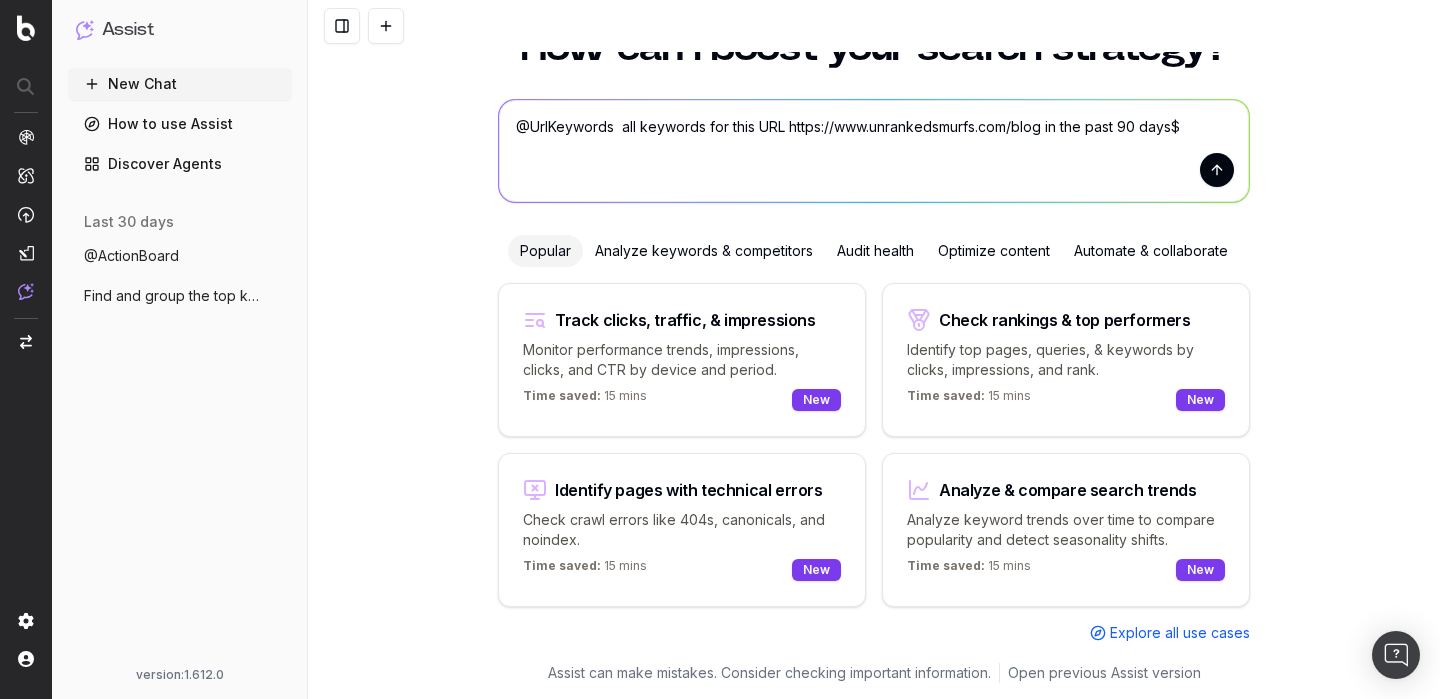 type on "@UrlKeywords  all keywords for this URL https://www.unrankedsmurfs.com/blog in the past 90 days" 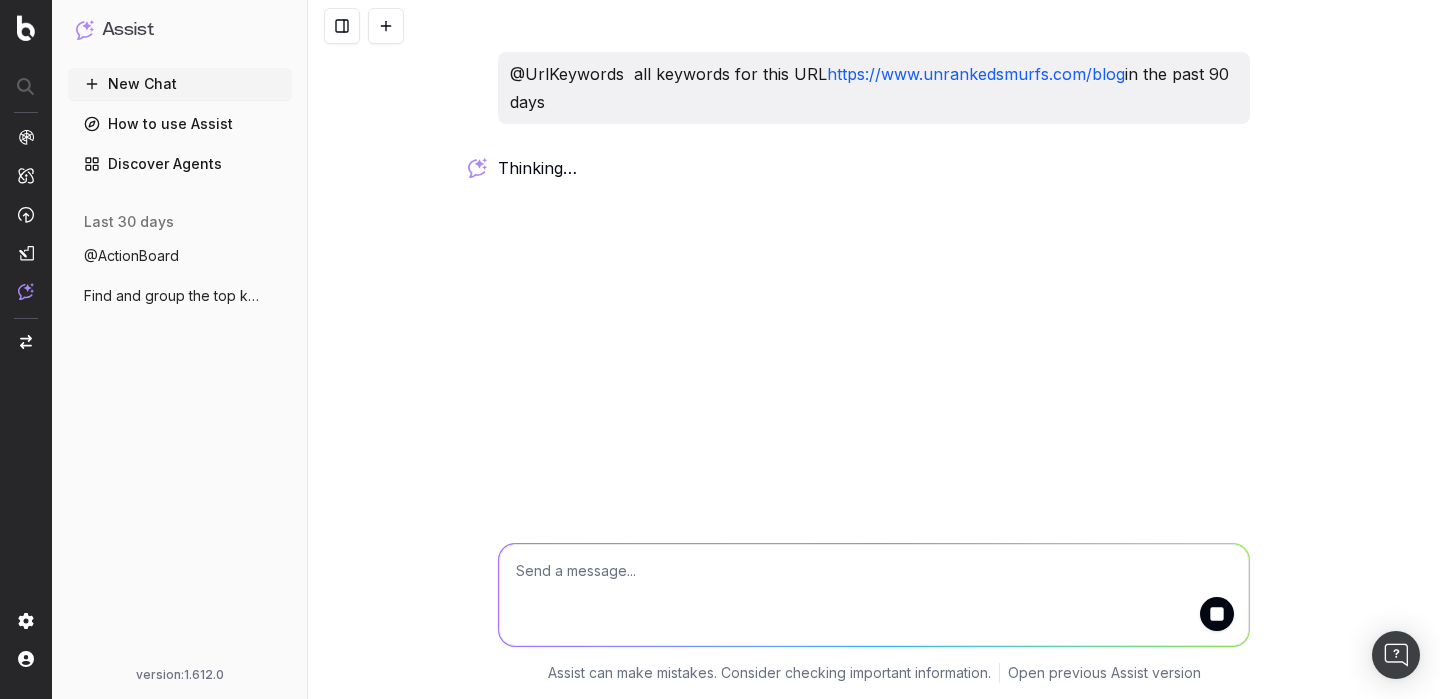 scroll, scrollTop: 0, scrollLeft: 0, axis: both 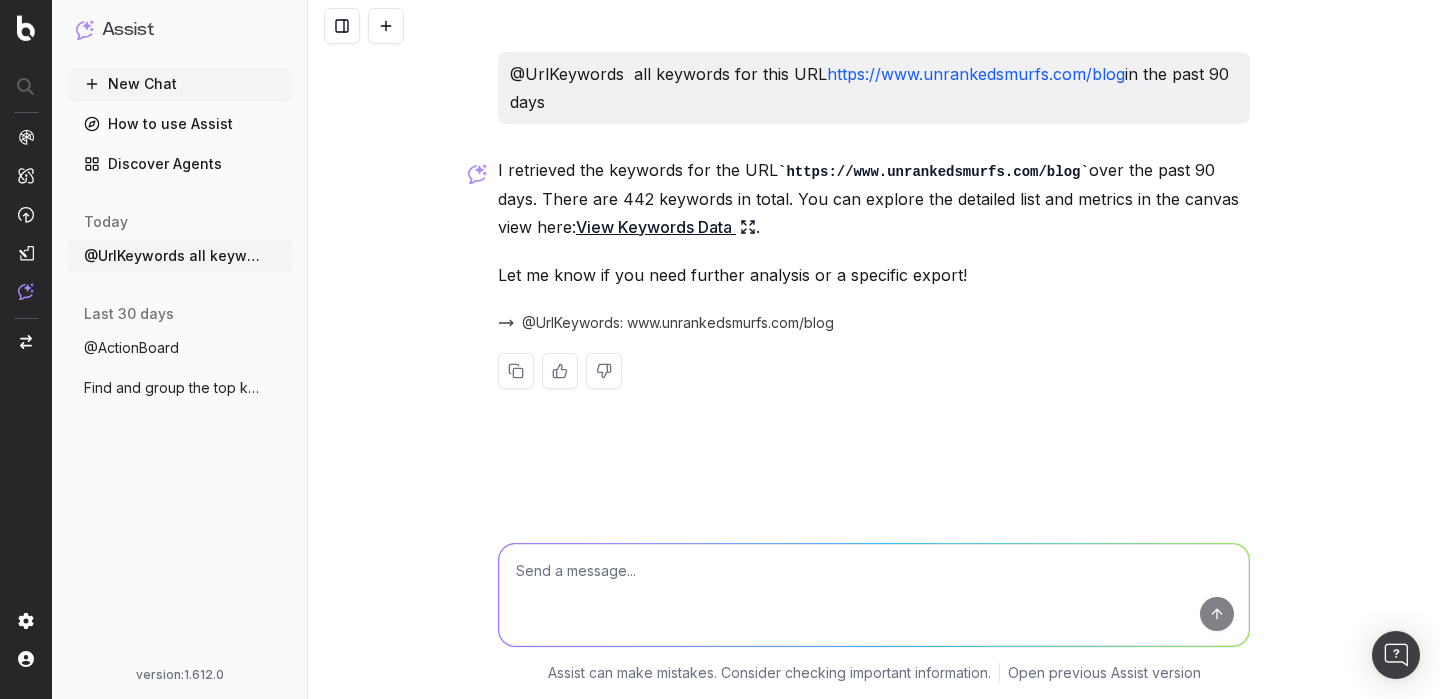type 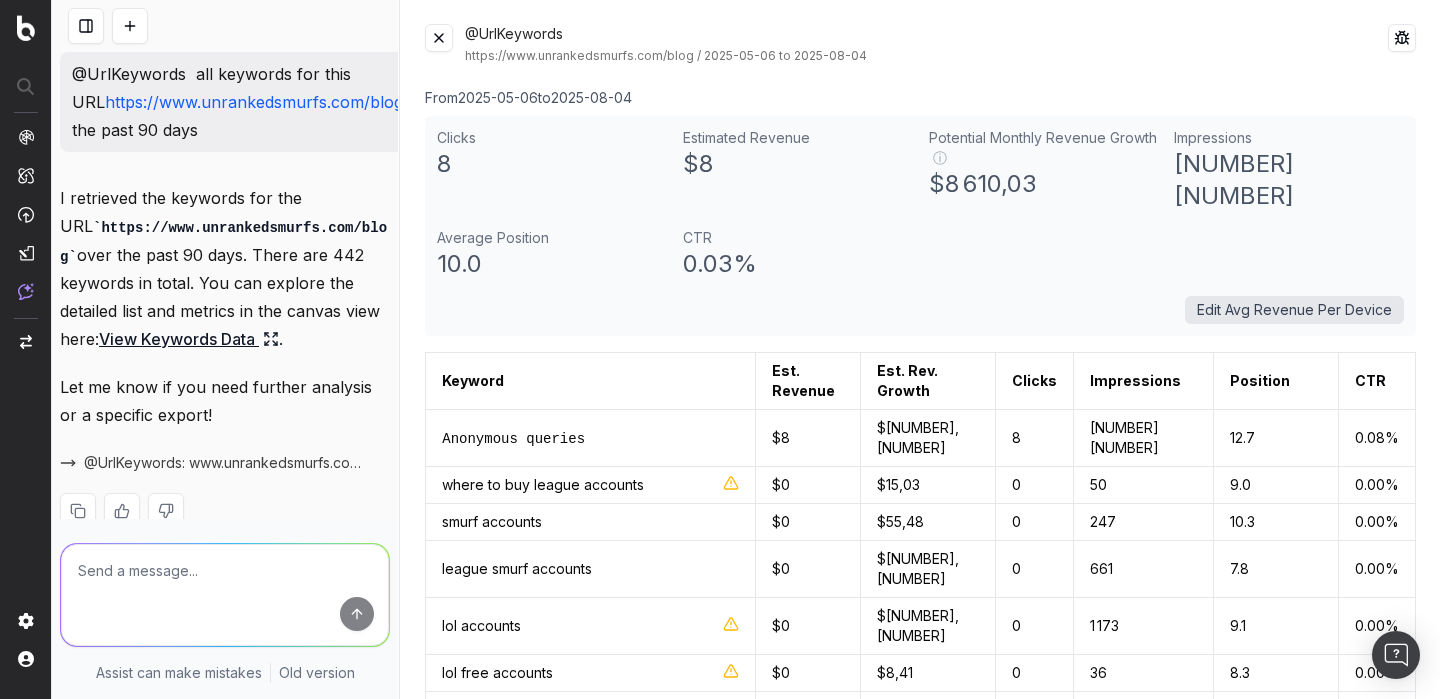 click at bounding box center (439, 38) 